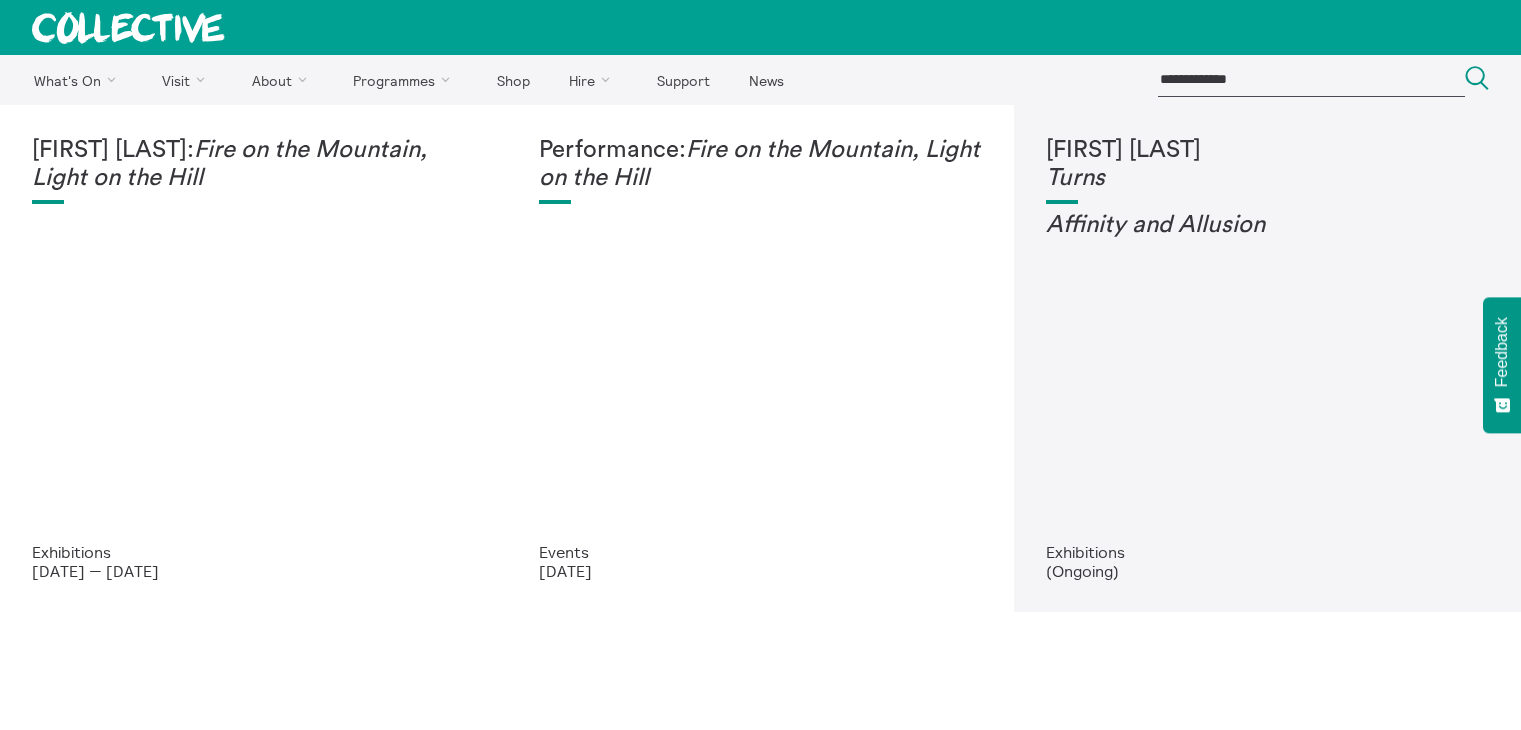 scroll, scrollTop: 0, scrollLeft: 0, axis: both 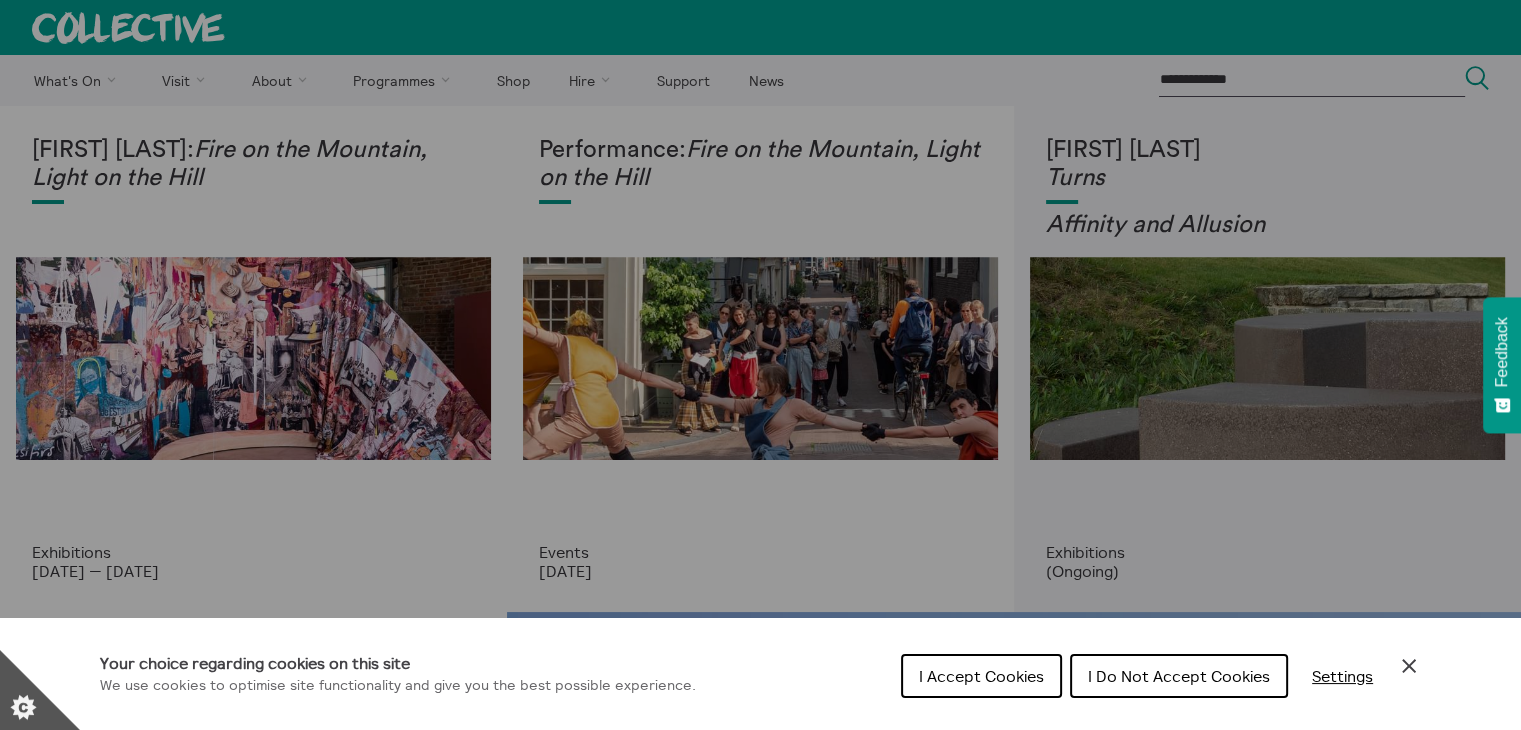 click on "I Accept Cookies" at bounding box center (981, 676) 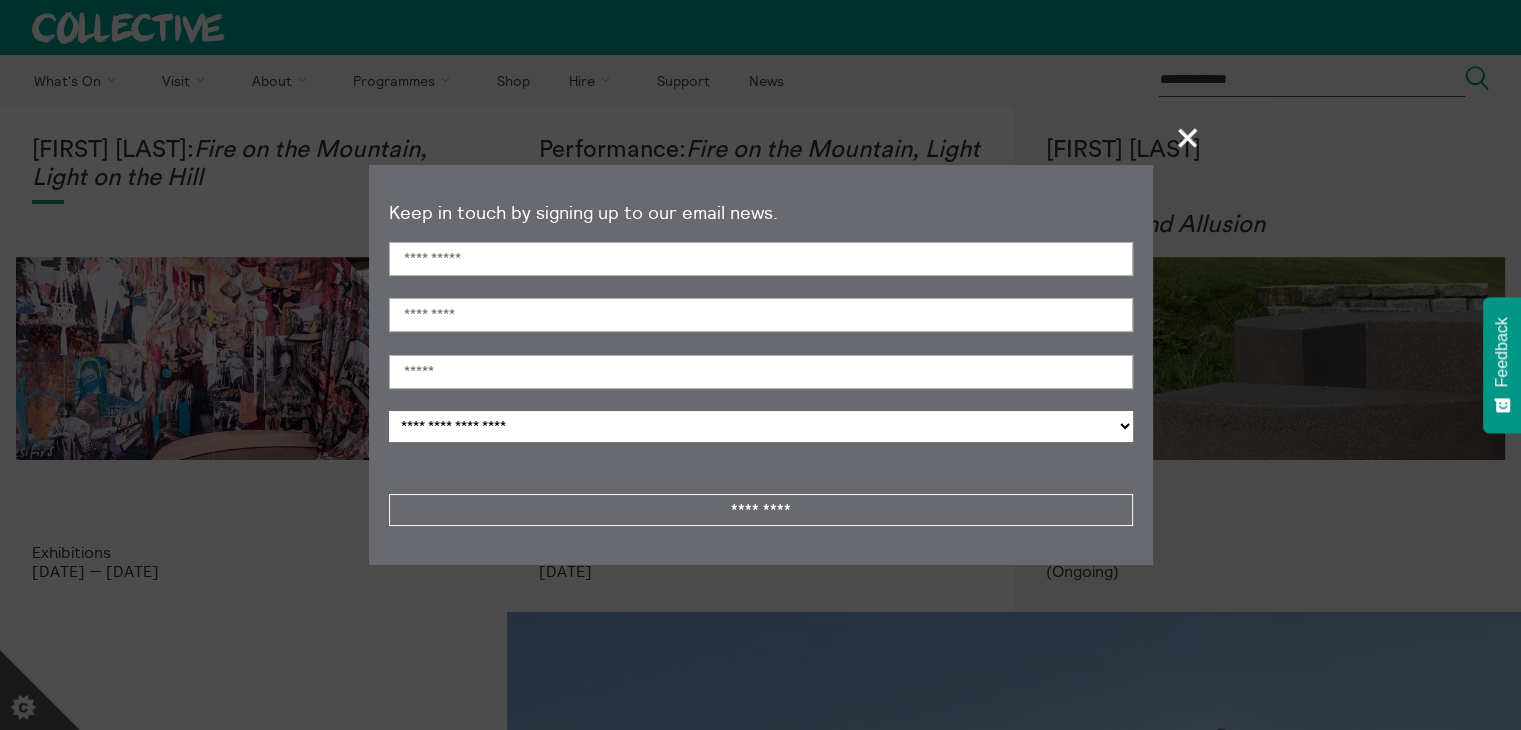 click on "+" at bounding box center [1188, 137] 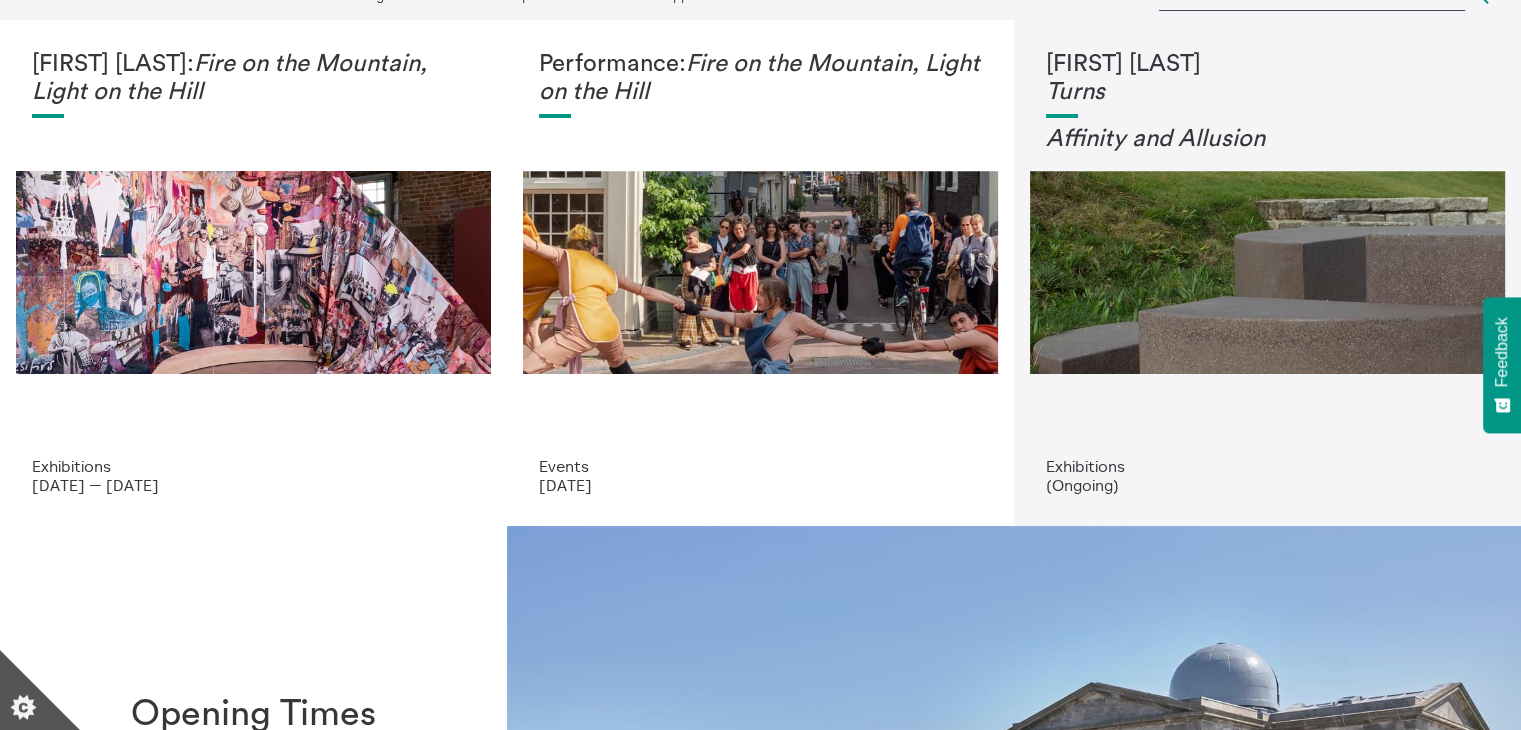 scroll, scrollTop: 0, scrollLeft: 0, axis: both 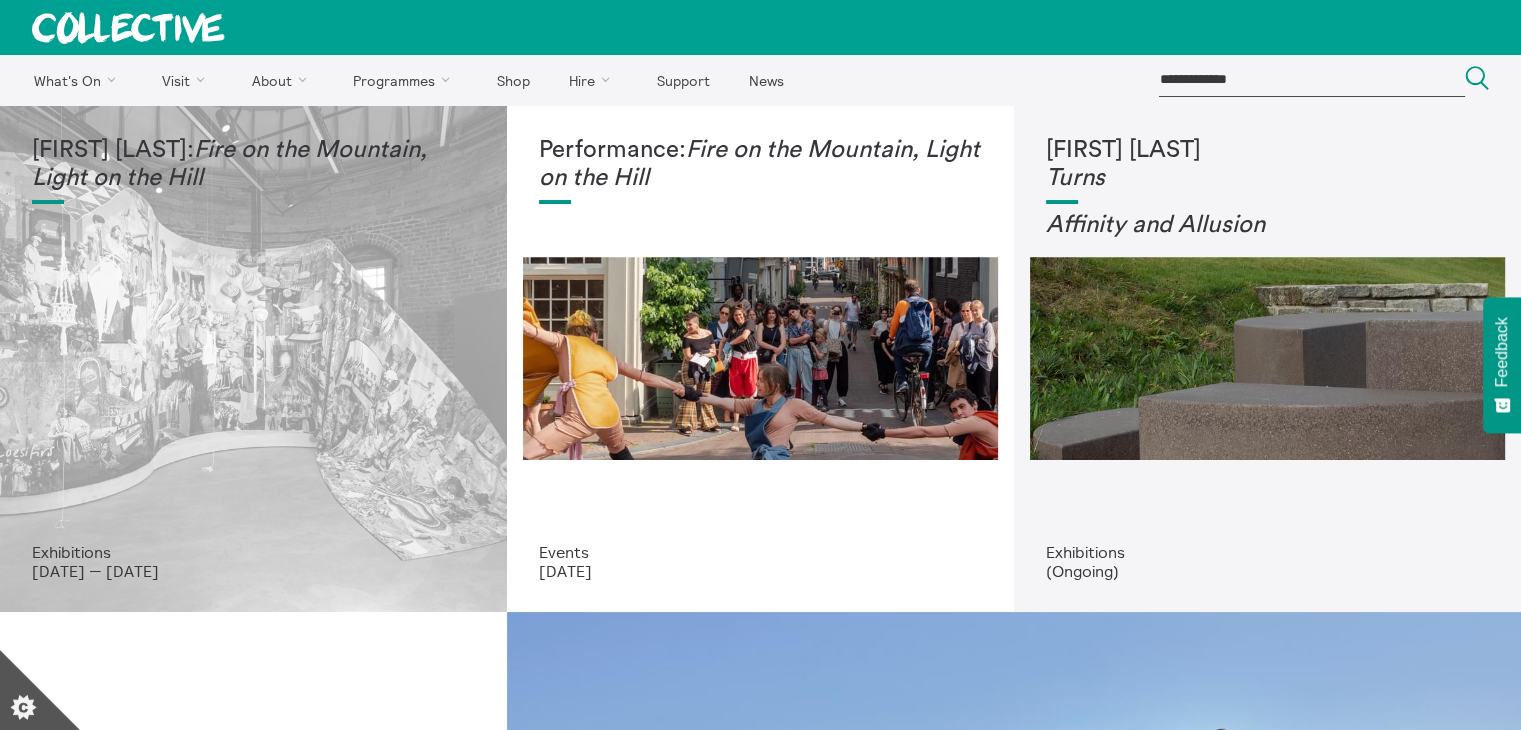 click on "Mercedes Azpilicueta:  Fire on the Mountain, Light on the Hill" at bounding box center [253, 340] 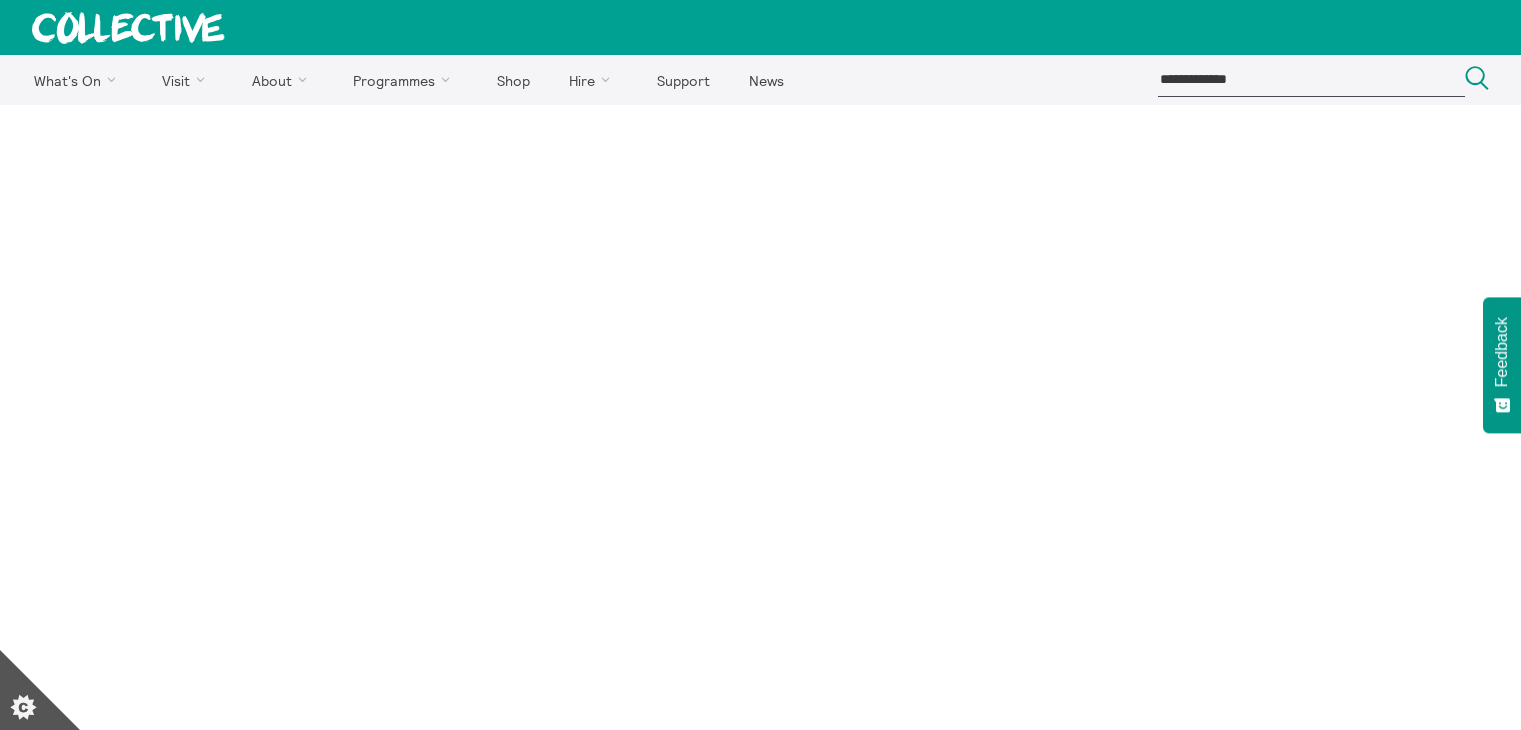 scroll, scrollTop: 0, scrollLeft: 0, axis: both 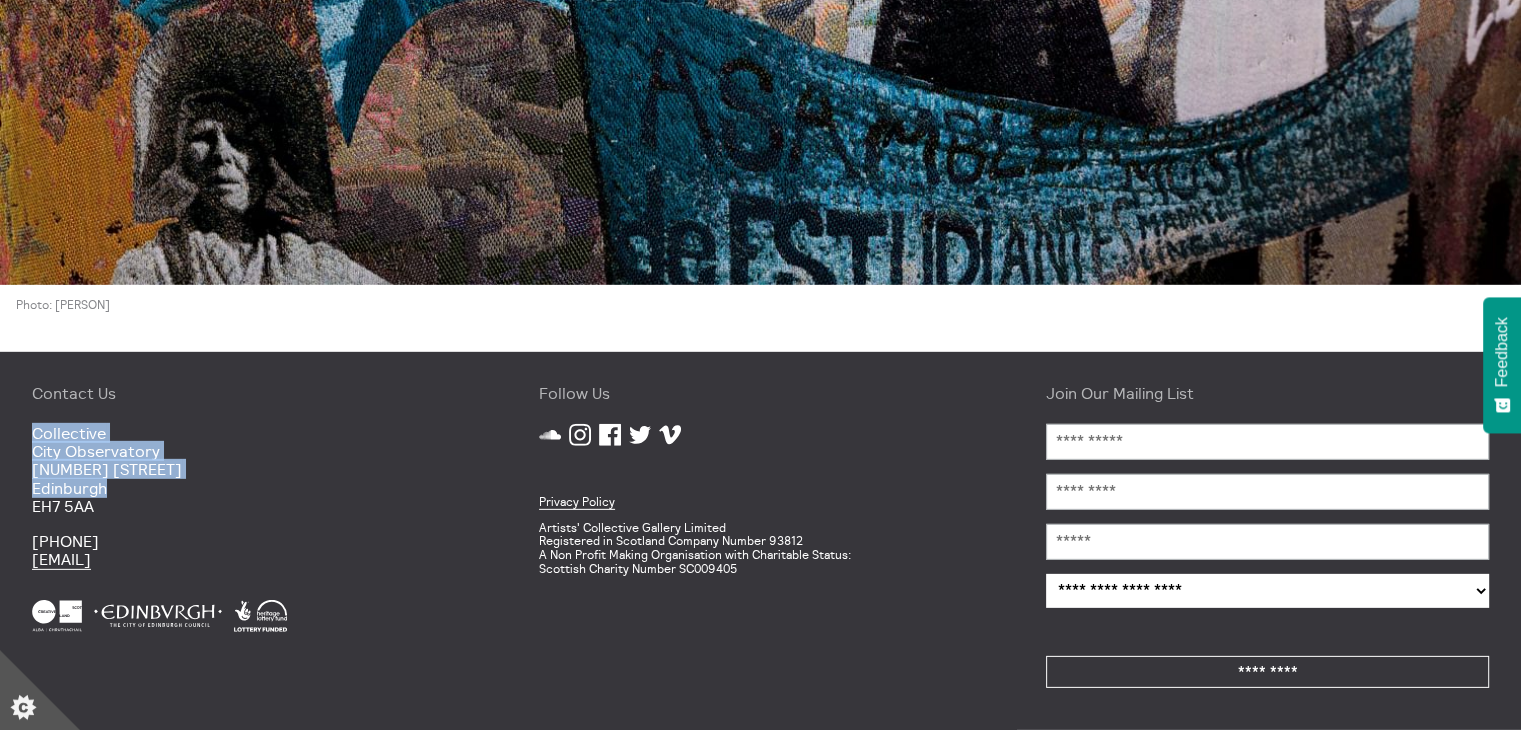 drag, startPoint x: 32, startPoint y: 431, endPoint x: 137, endPoint y: 479, distance: 115.45129 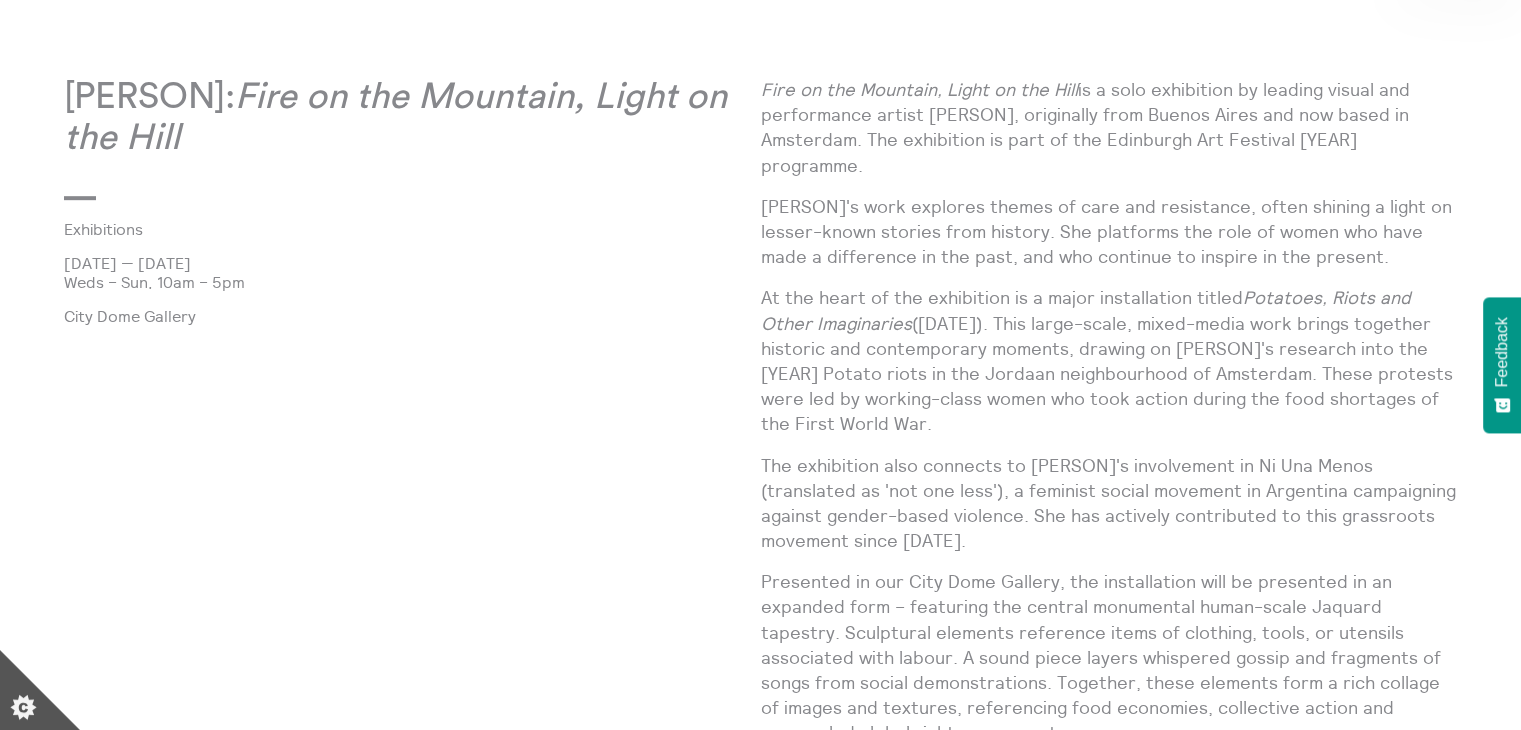 scroll, scrollTop: 1157, scrollLeft: 0, axis: vertical 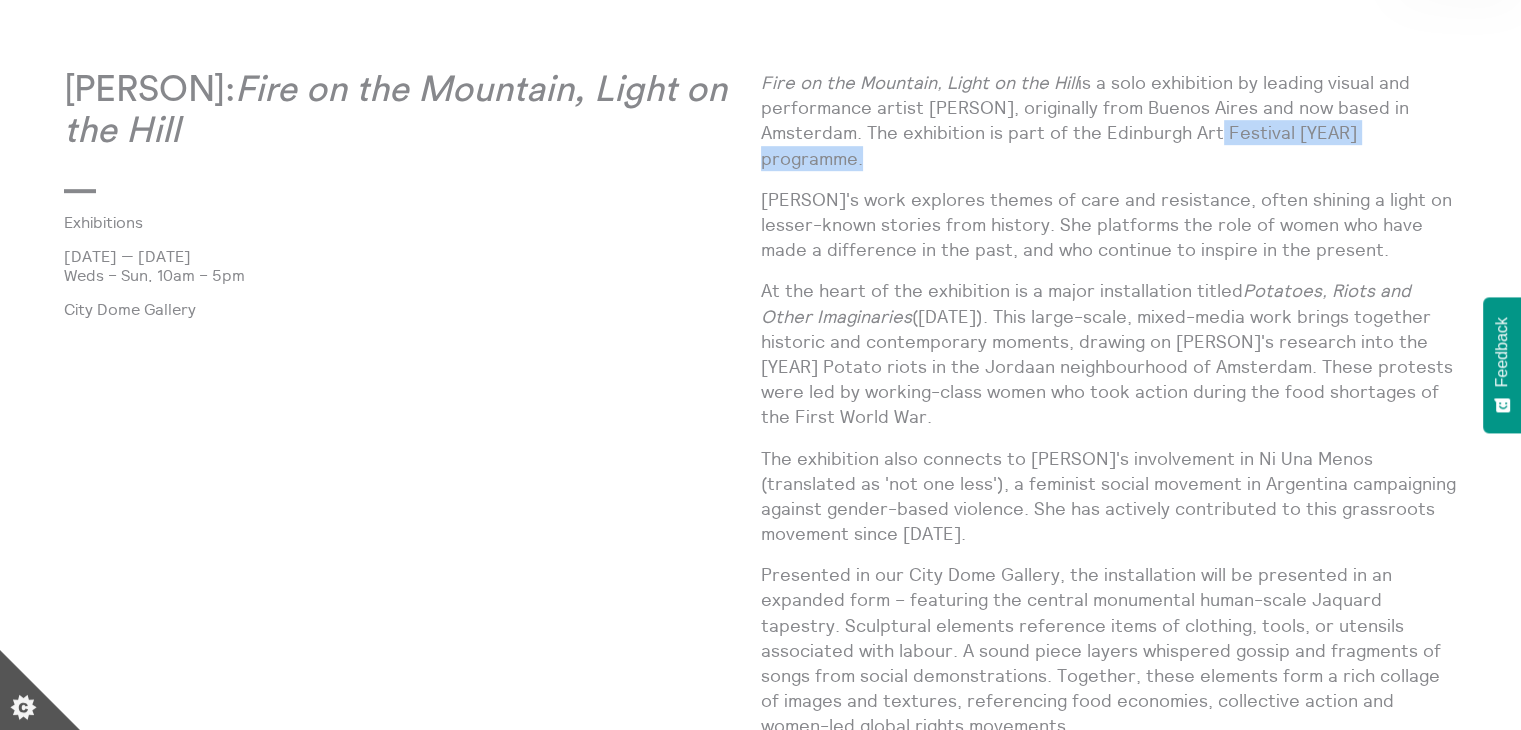drag, startPoint x: 1175, startPoint y: 138, endPoint x: 1406, endPoint y: 133, distance: 231.05411 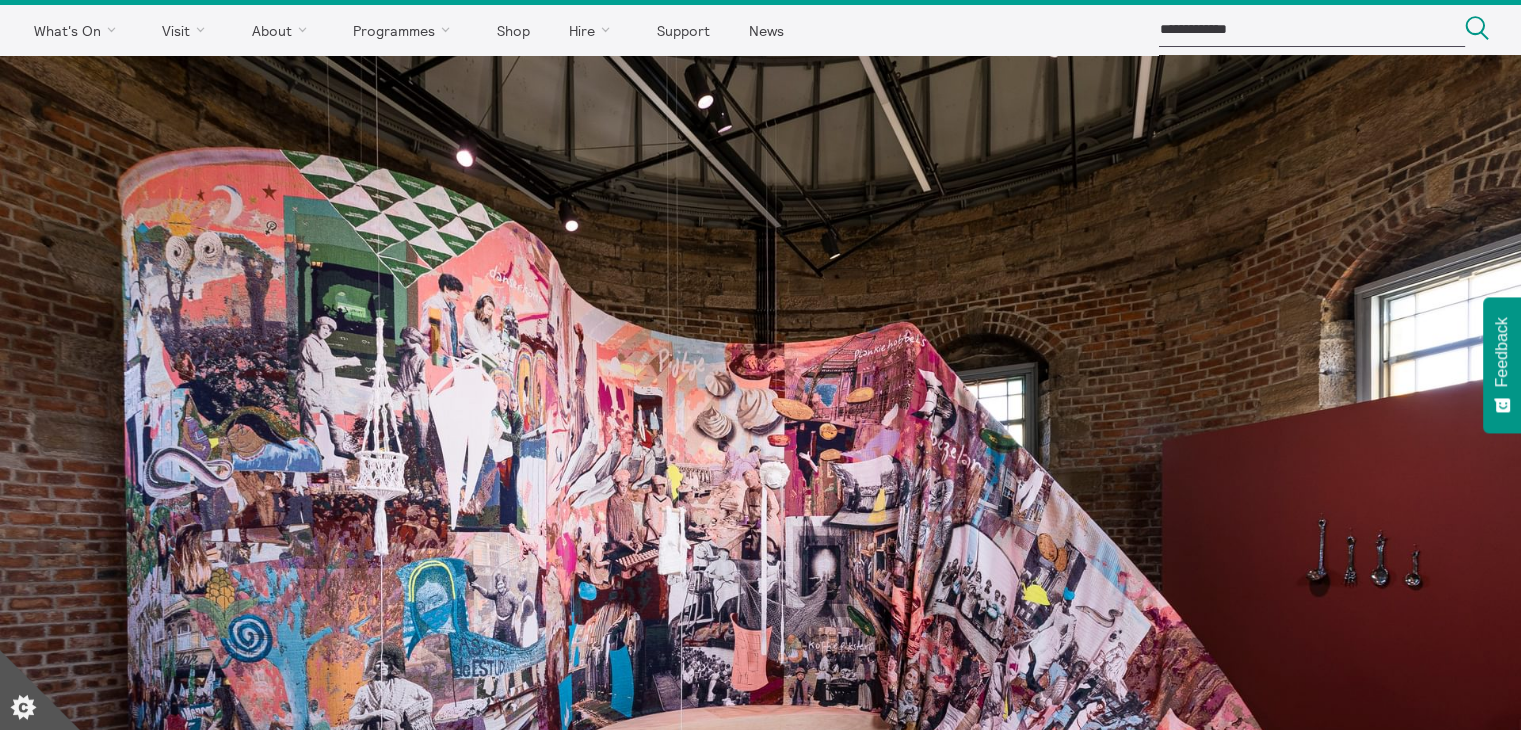 scroll, scrollTop: 0, scrollLeft: 0, axis: both 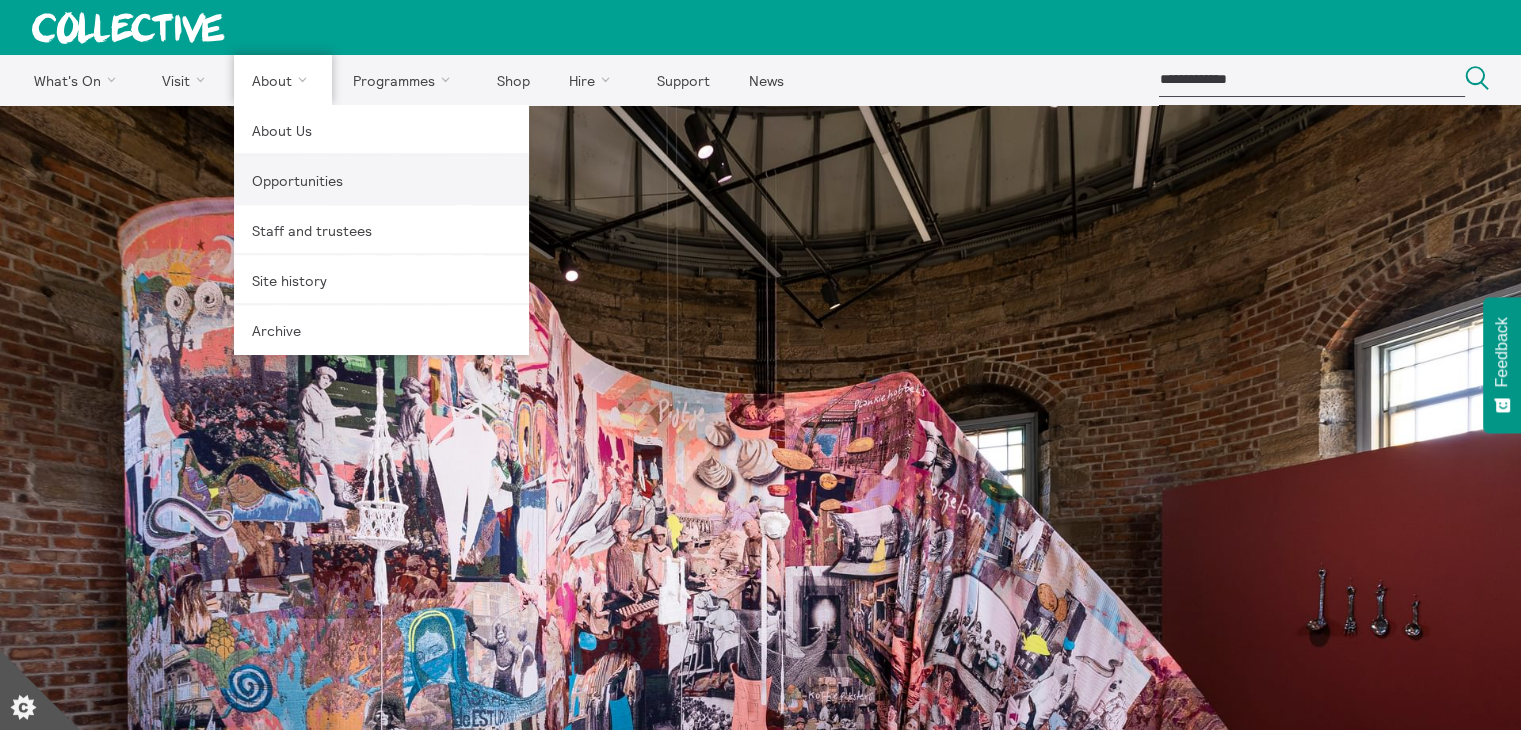 click on "Opportunities" at bounding box center (381, 180) 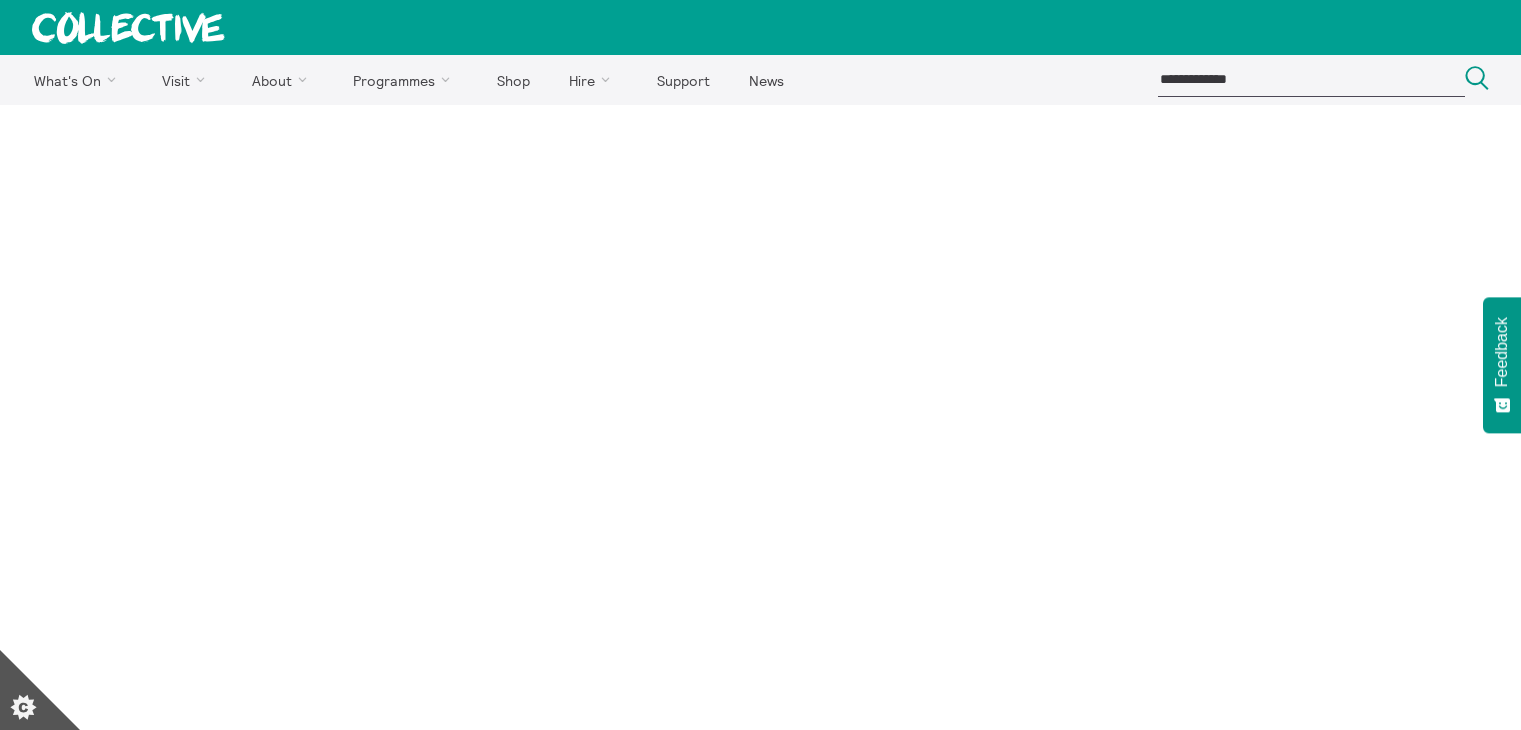 scroll, scrollTop: 0, scrollLeft: 0, axis: both 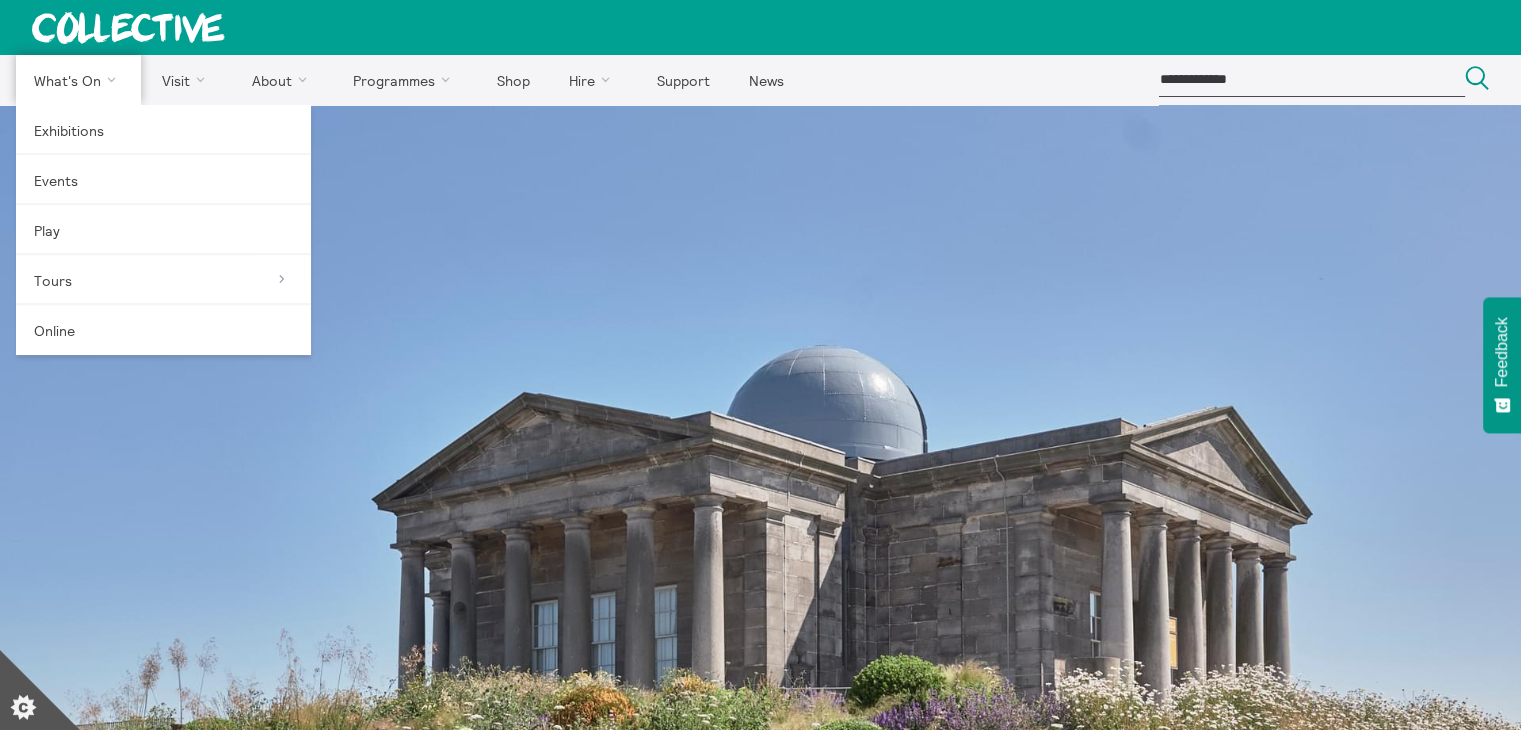 click on "What's On" at bounding box center (78, 80) 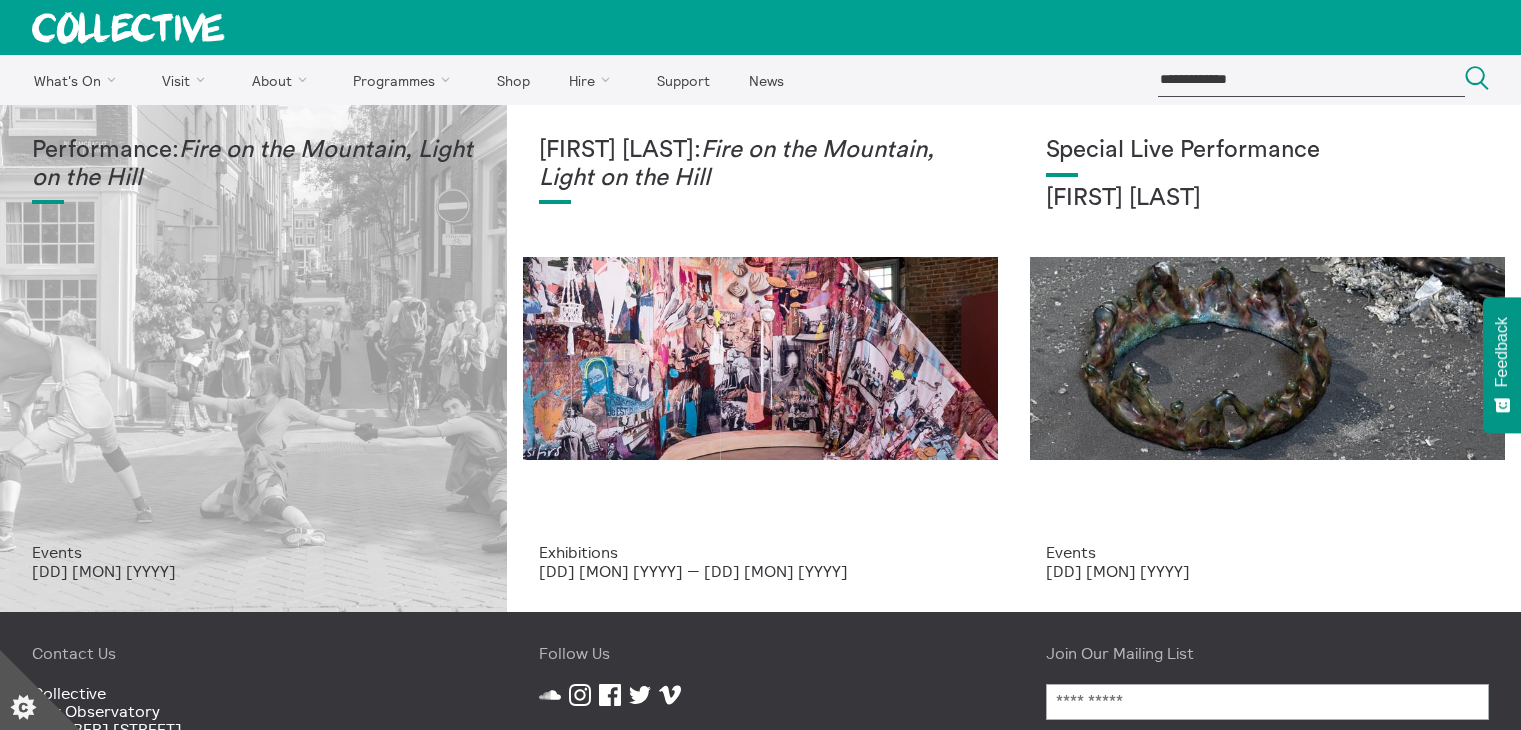 scroll, scrollTop: 0, scrollLeft: 0, axis: both 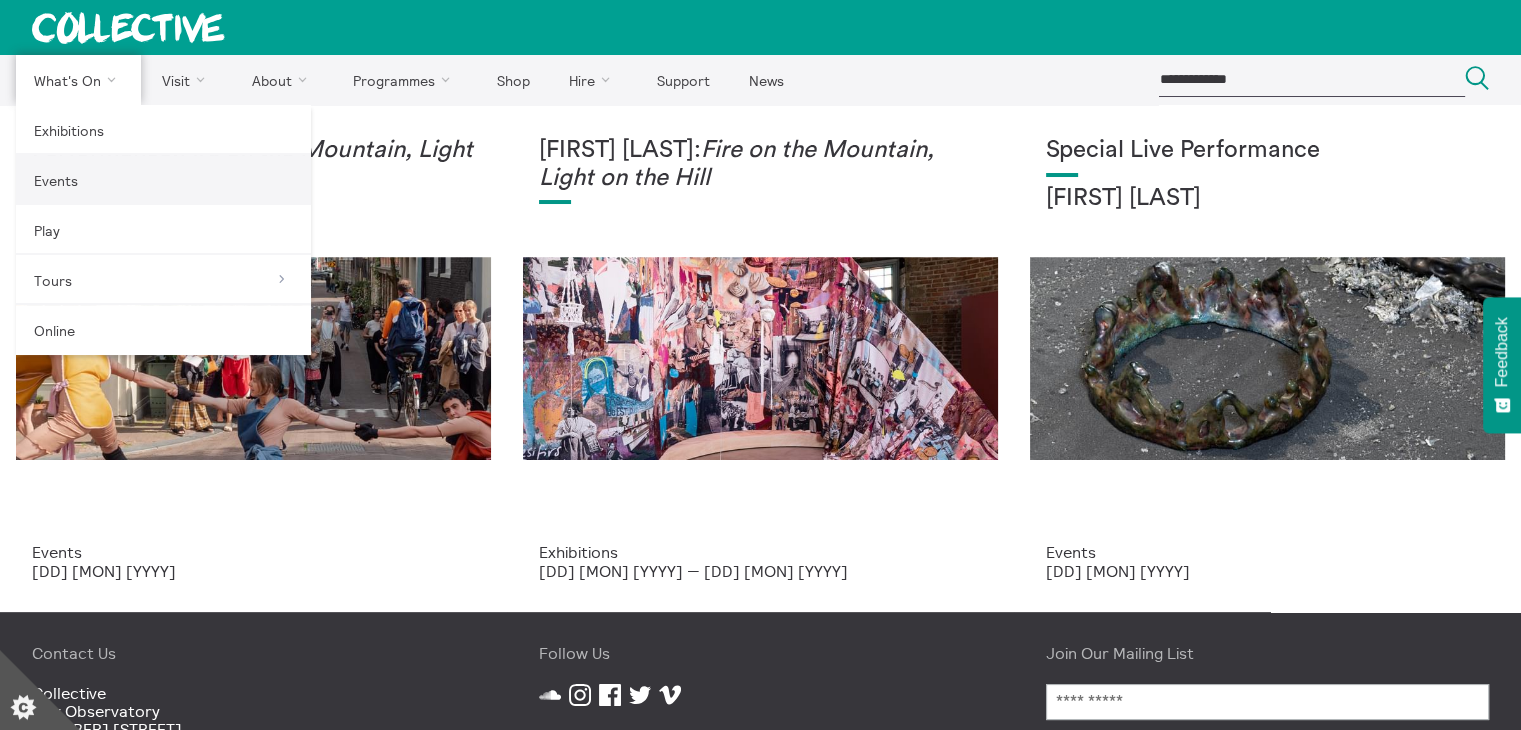 click on "Events" at bounding box center (163, 180) 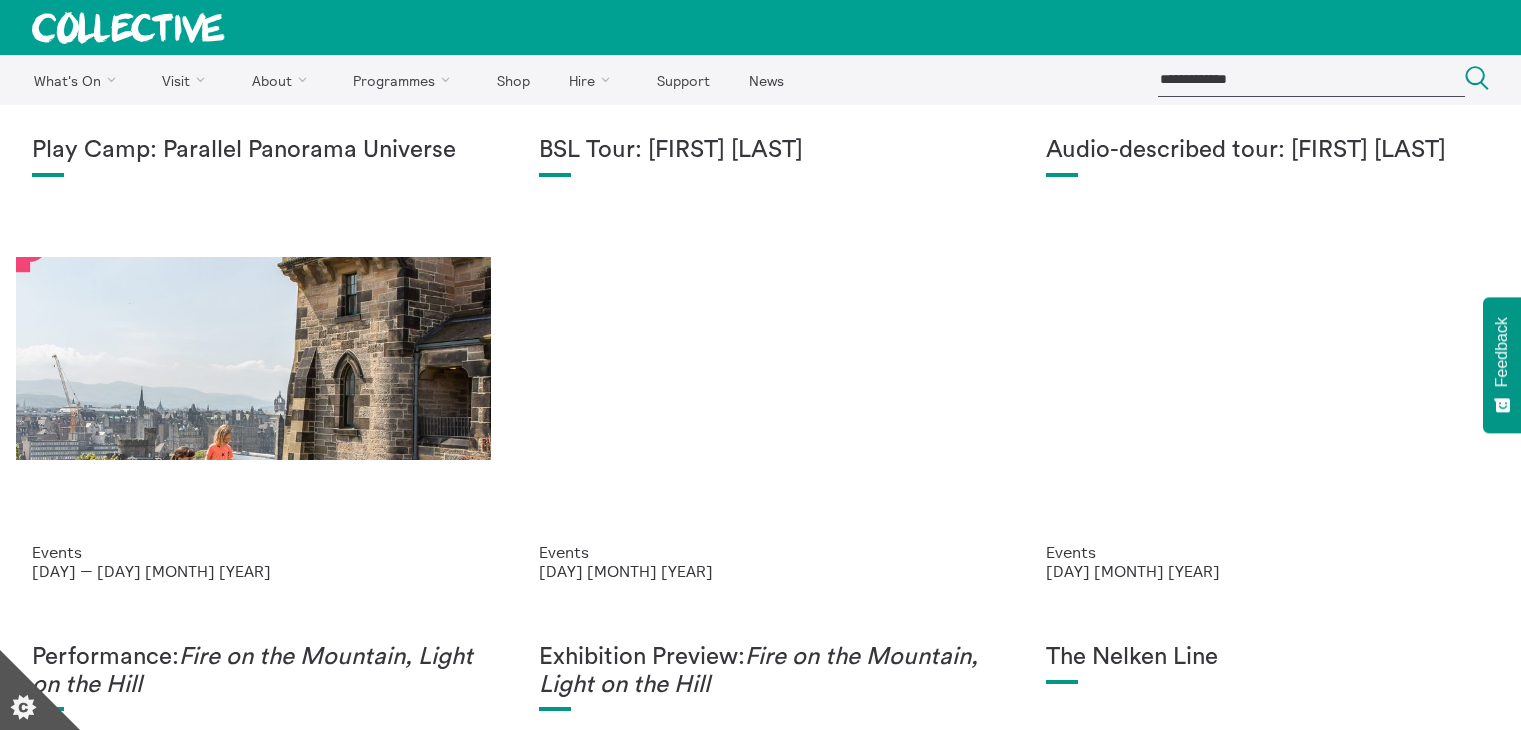 scroll, scrollTop: 0, scrollLeft: 0, axis: both 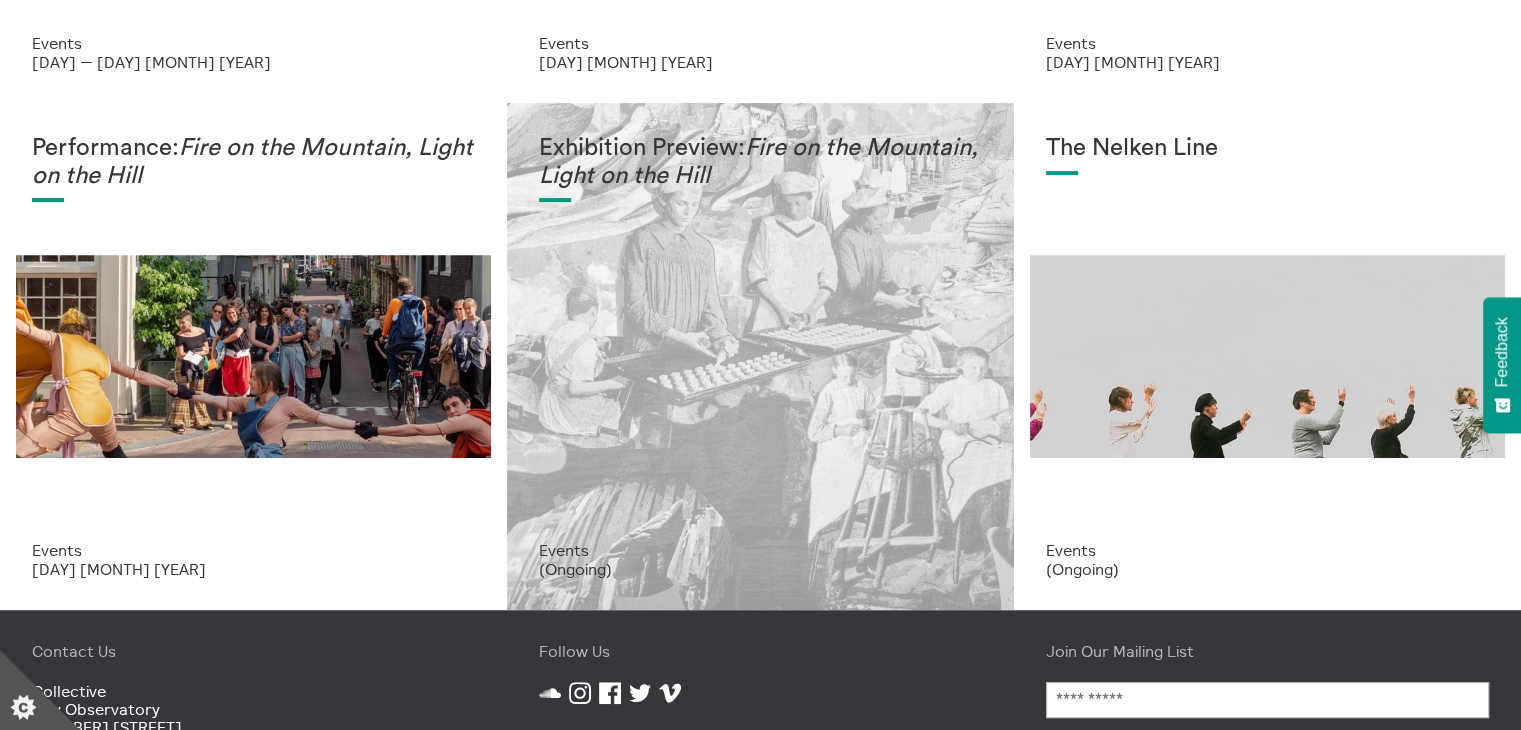 click on "Fire on the Mountain, Light on the Hill" at bounding box center (758, 162) 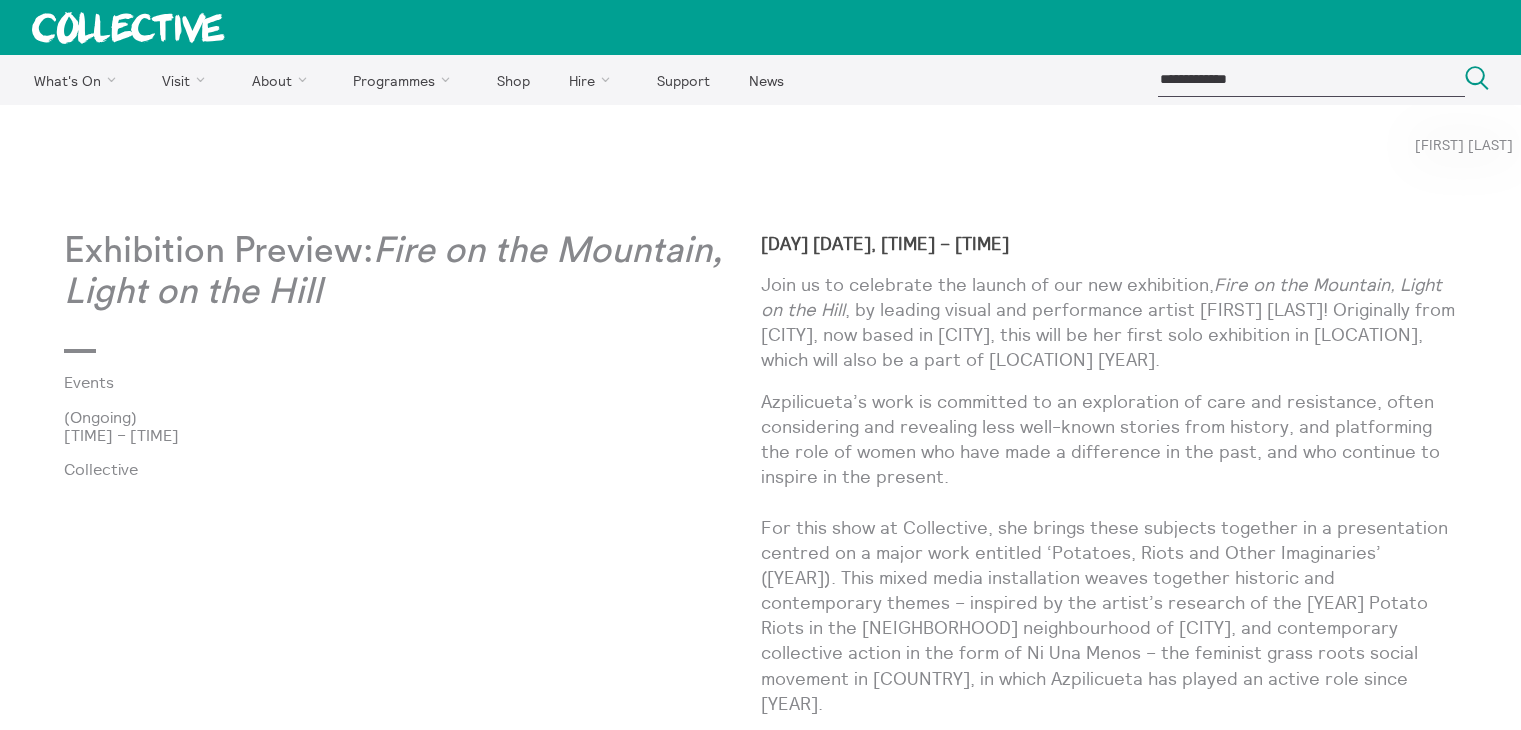 scroll, scrollTop: 0, scrollLeft: 0, axis: both 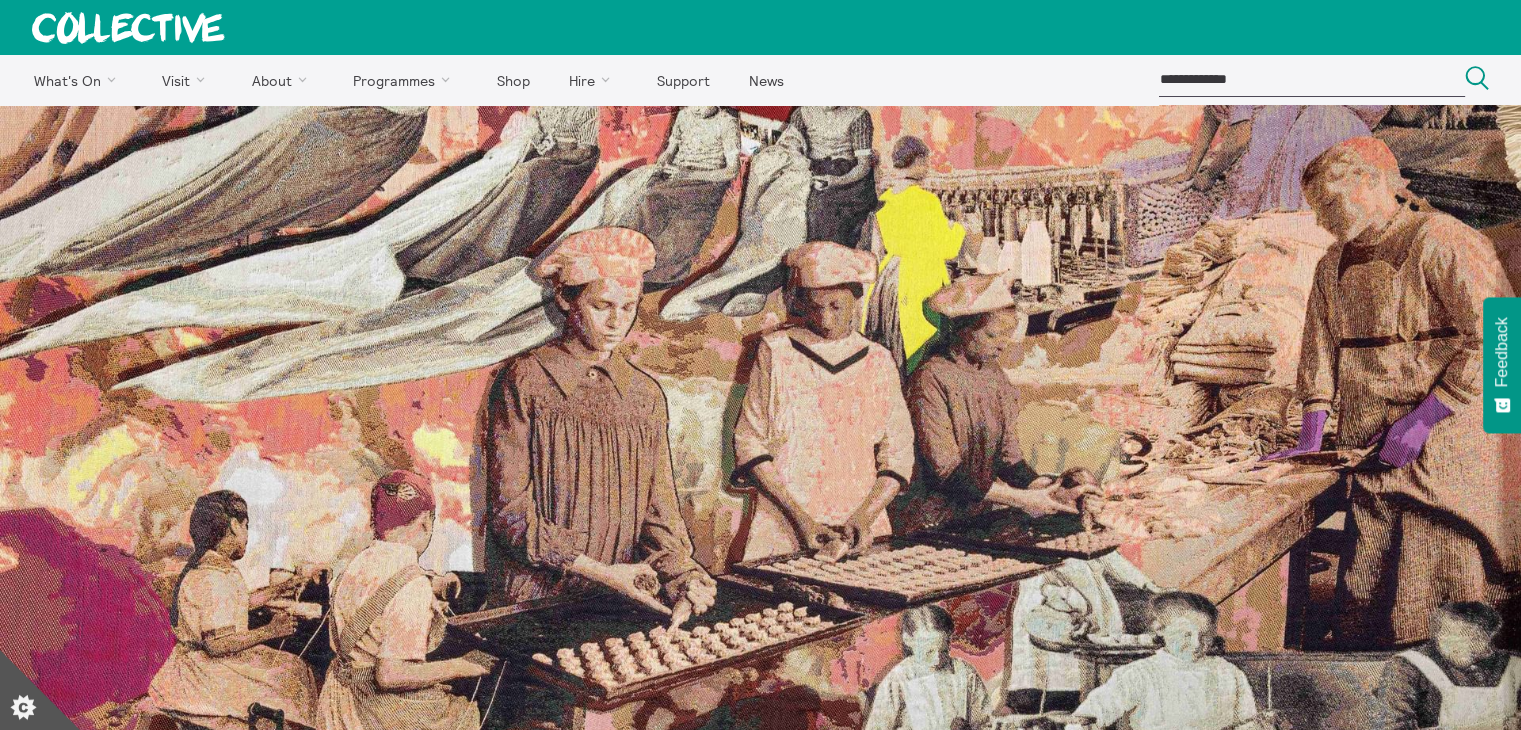 click at bounding box center (128, 28) 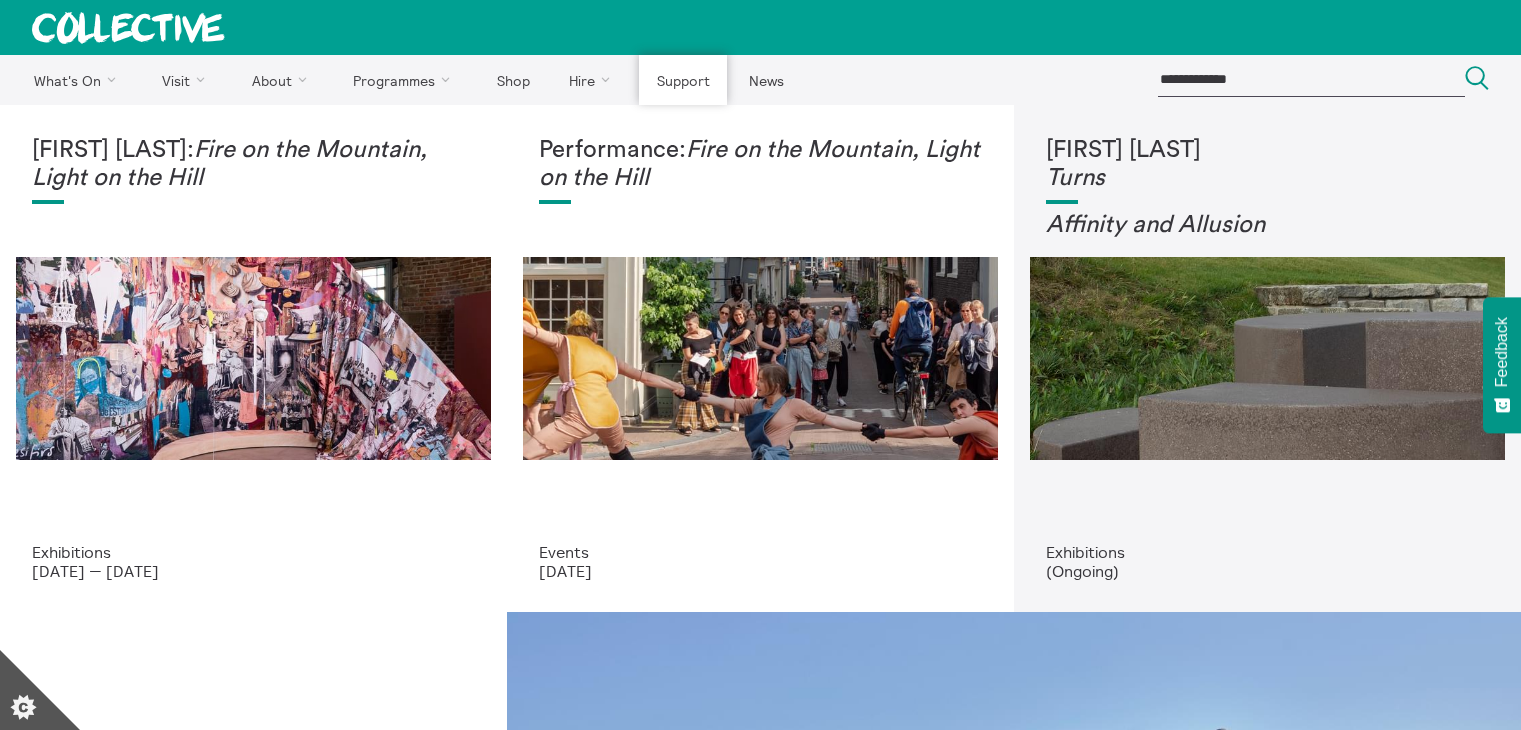 scroll, scrollTop: 0, scrollLeft: 0, axis: both 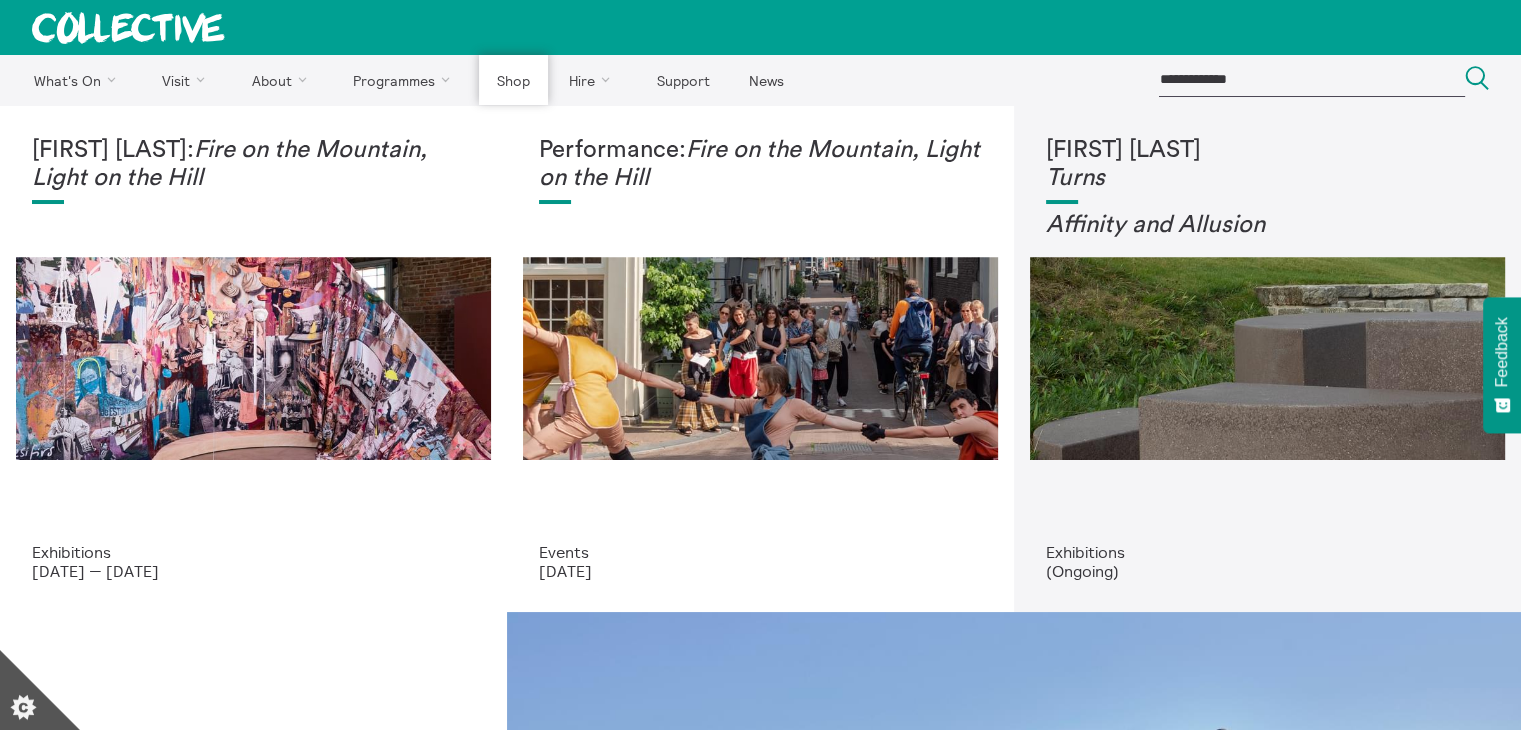click on "Shop" at bounding box center (513, 80) 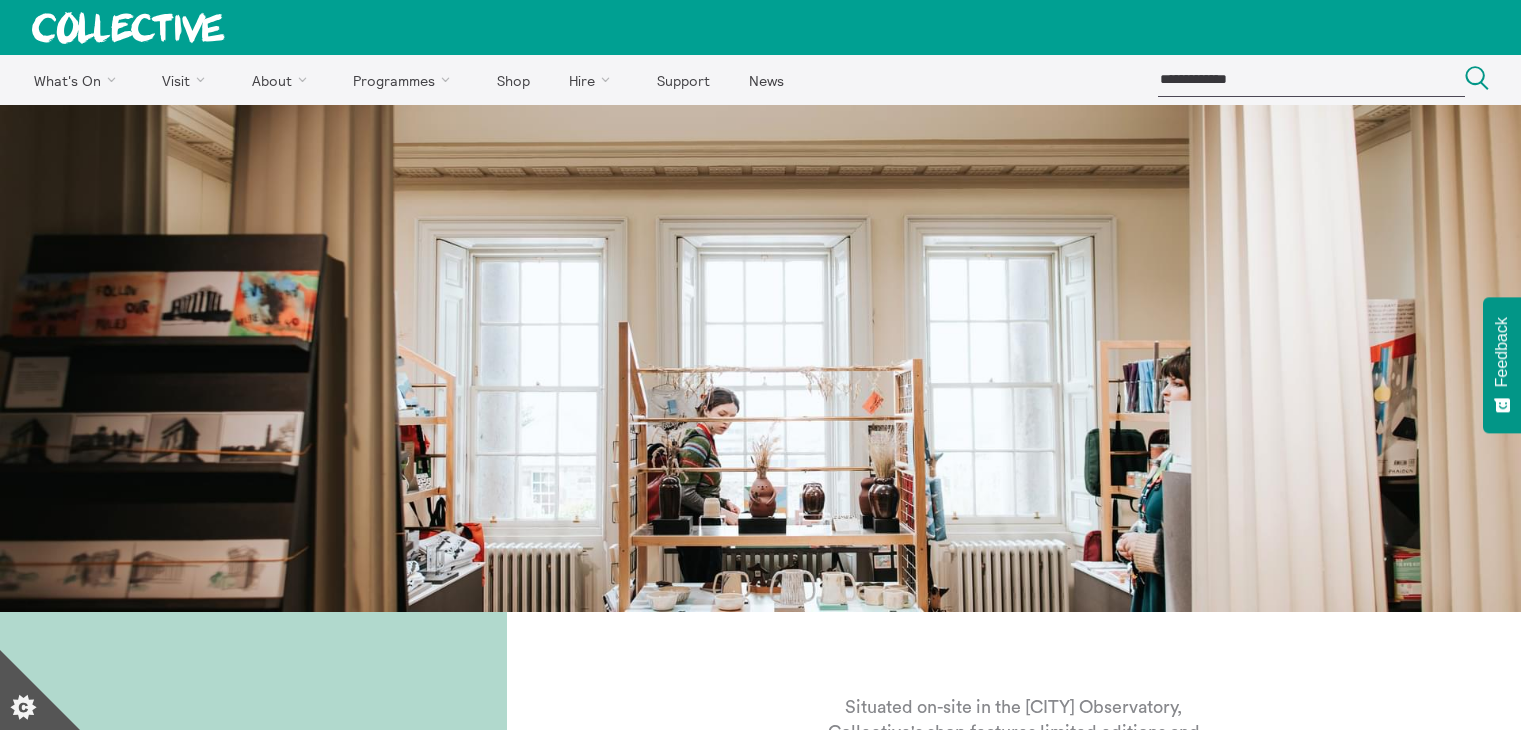 scroll, scrollTop: 0, scrollLeft: 0, axis: both 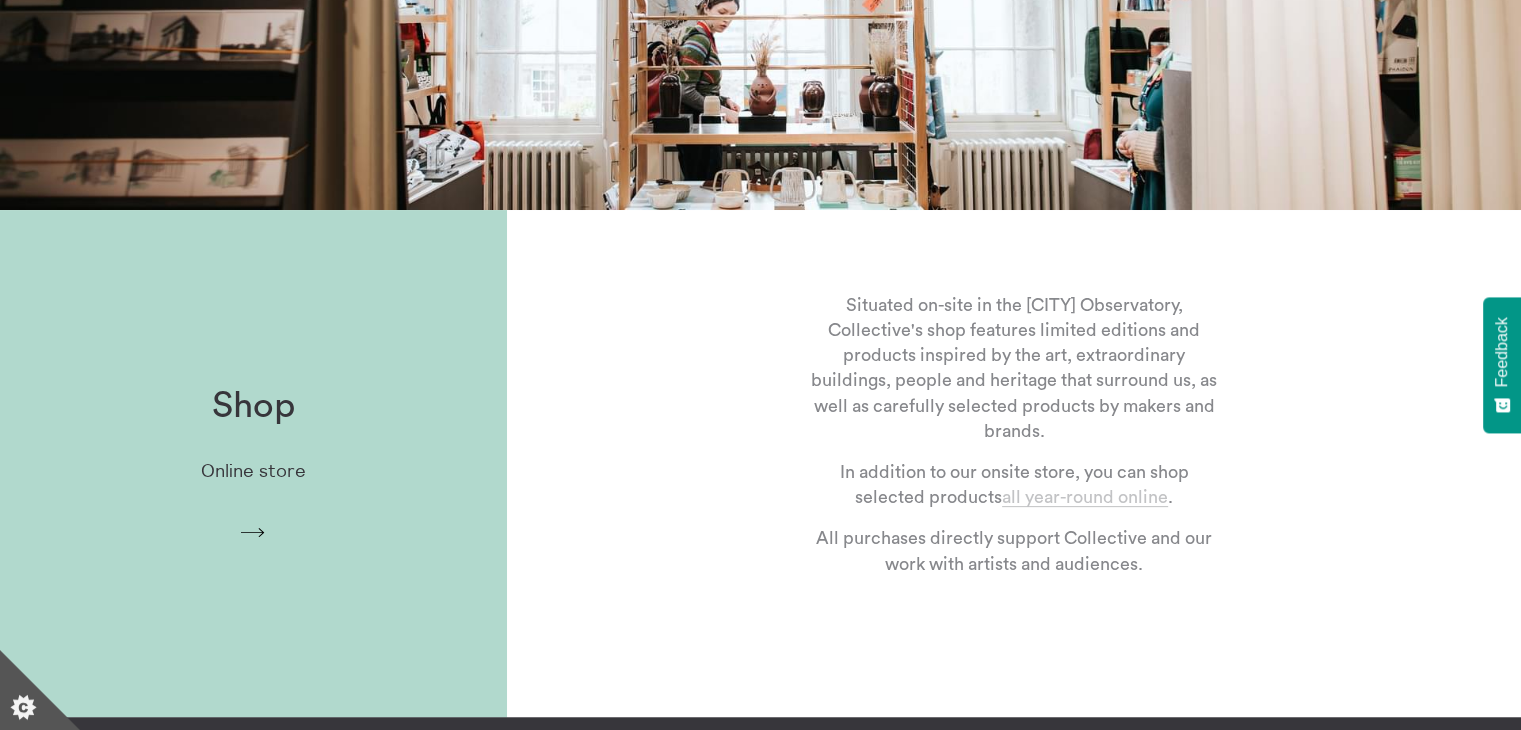 click on "all year-round online" at bounding box center (1085, 497) 